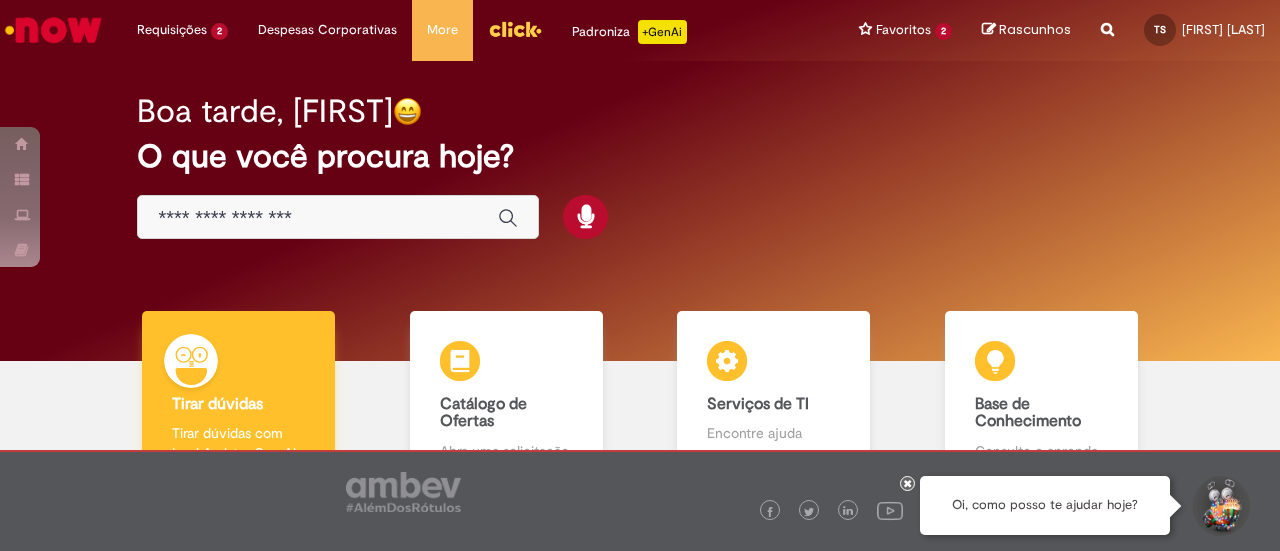 scroll, scrollTop: 0, scrollLeft: 0, axis: both 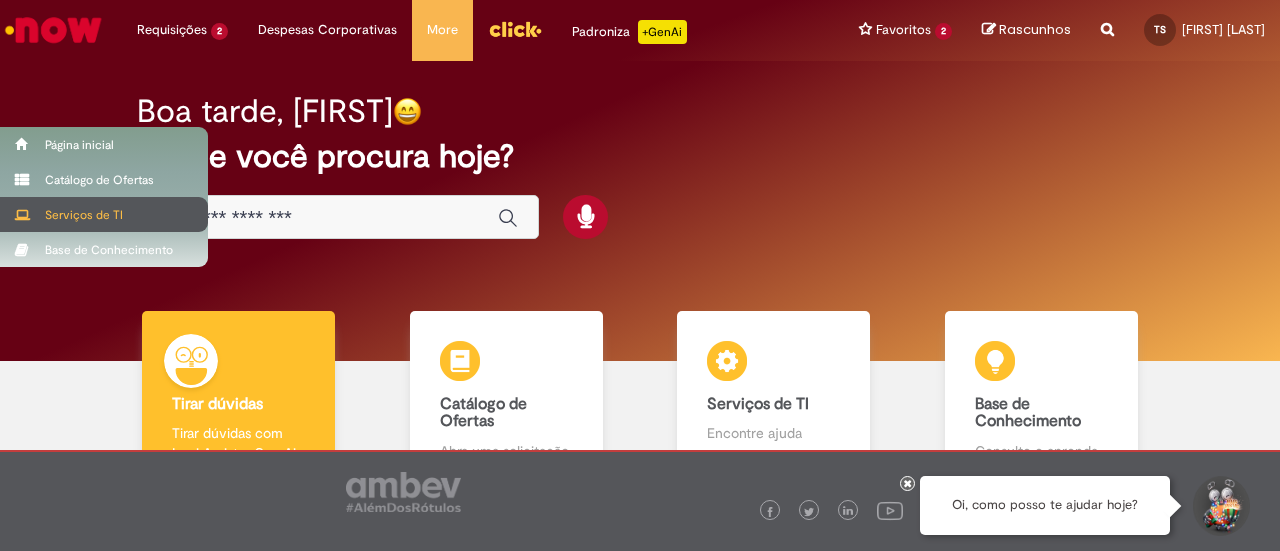 click on "Serviços de TI" at bounding box center (104, 214) 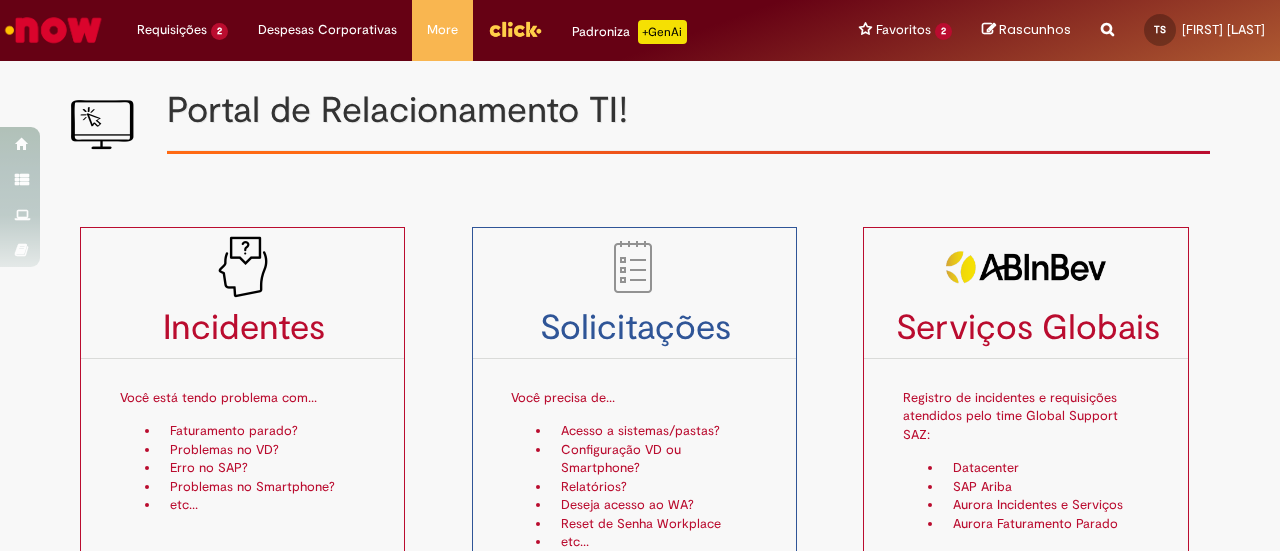click on "Serviços Globais
Registro de incidentes e requisições atendidos pelo time Global Support SAZ:
Datacenter
SAP Ariba
Aurora Incidentes e Serviços
Aurora Faturamento Parado" at bounding box center (1044, 407) 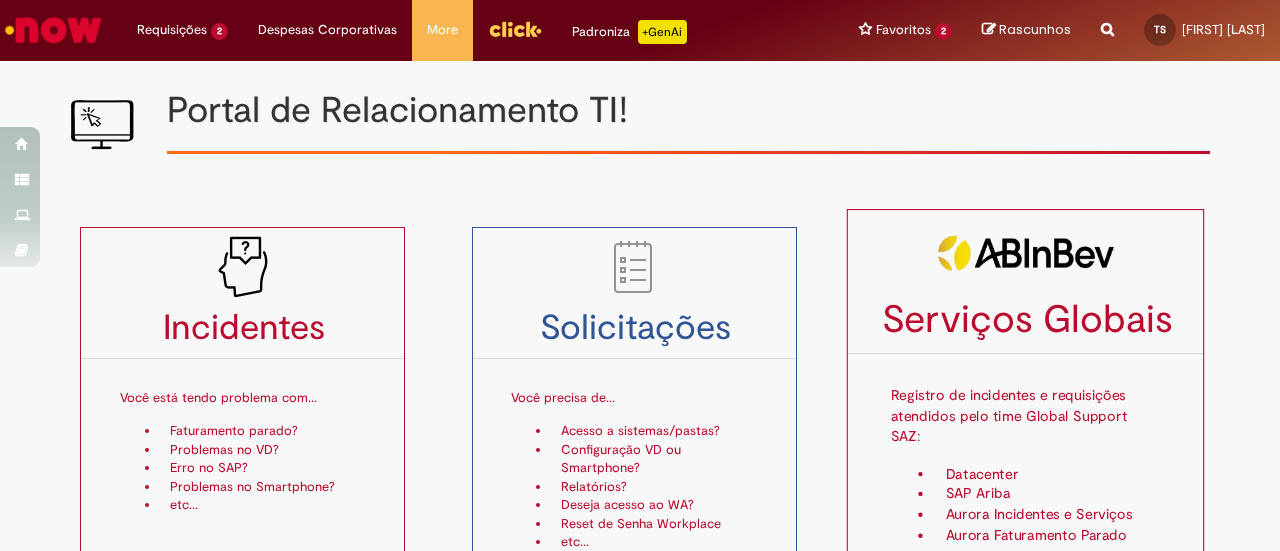 click on "Registro de incidentes e requisições atendidos pelo time Global Support SAZ:" at bounding box center (1026, 407) 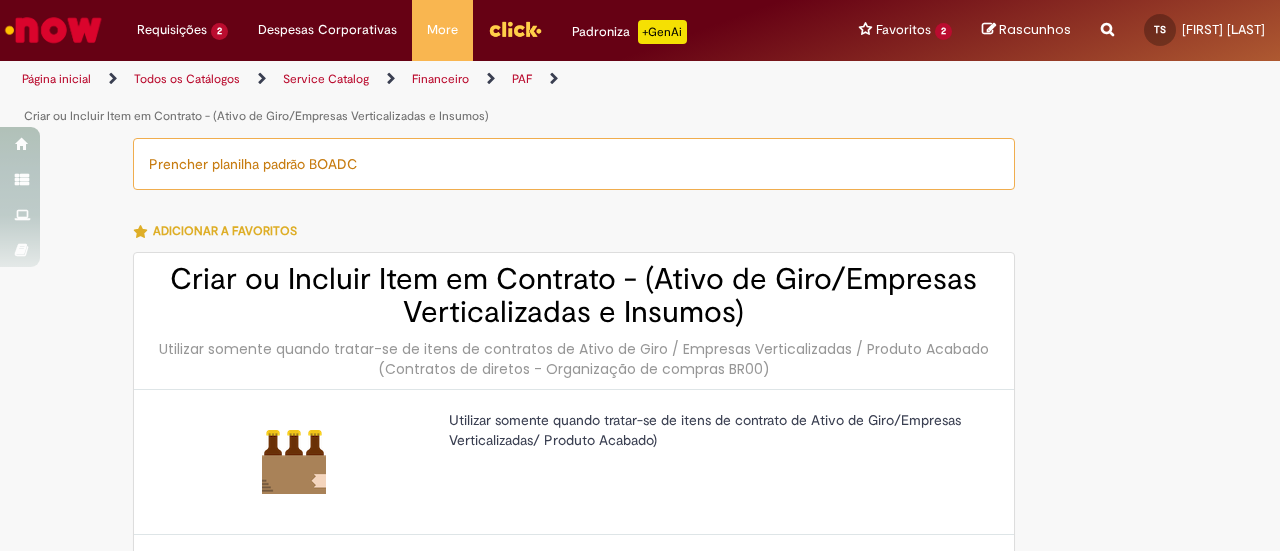 select on "**********" 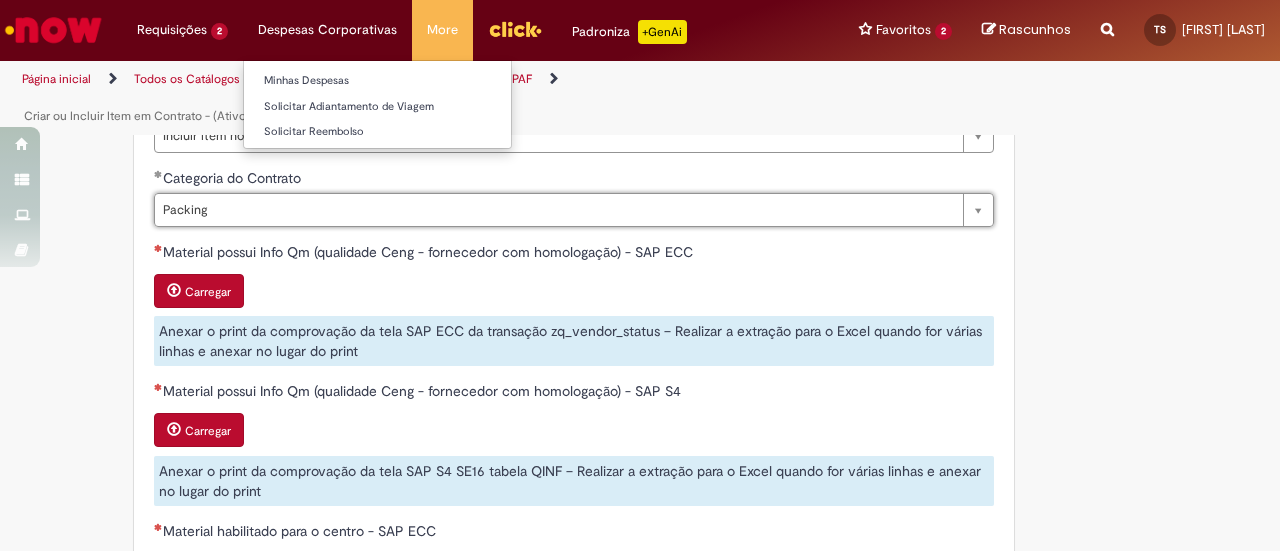 scroll, scrollTop: 900, scrollLeft: 0, axis: vertical 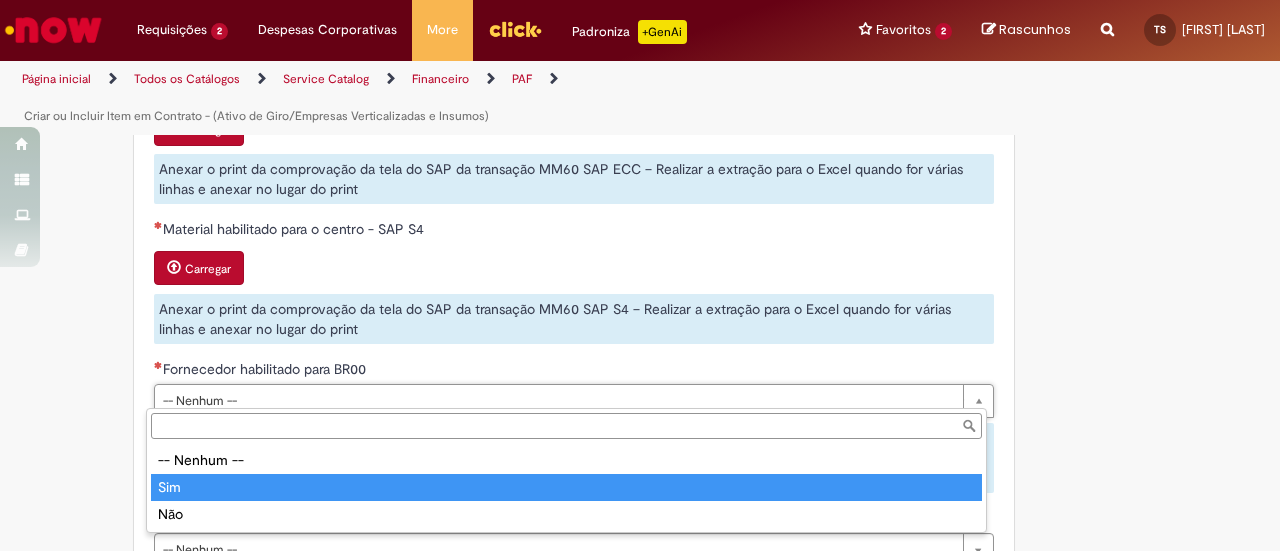 type on "***" 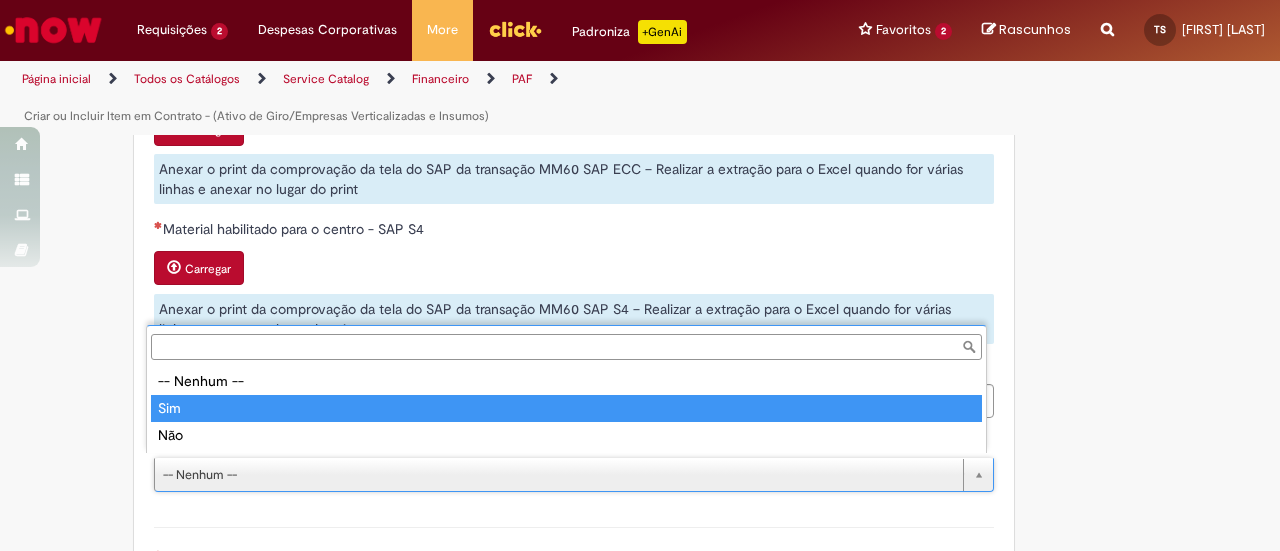type on "***" 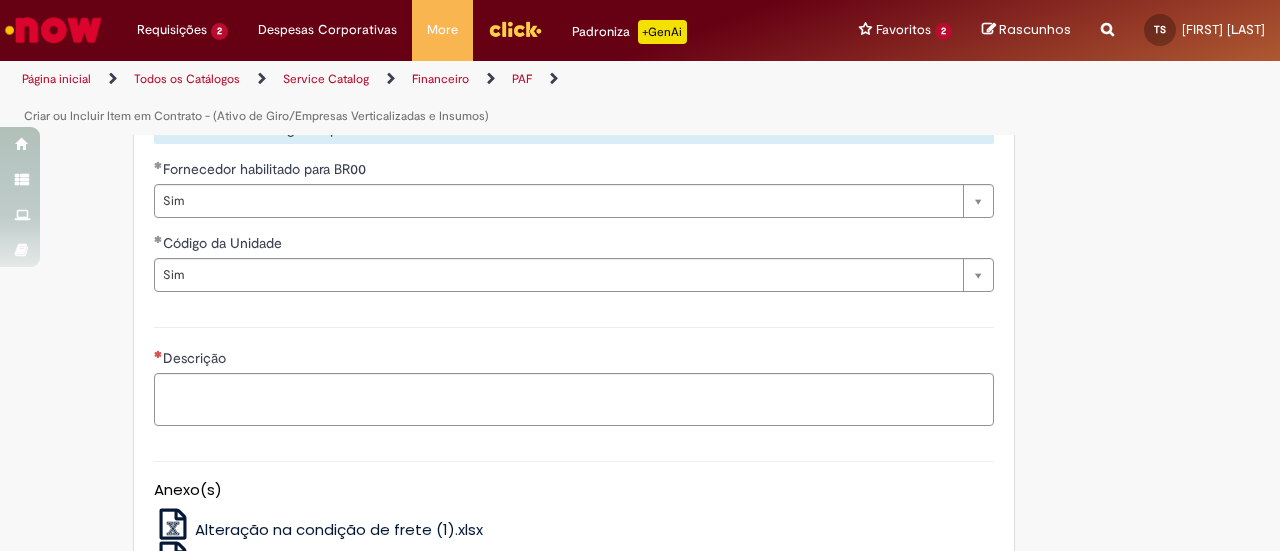 click on "**********" at bounding box center [542, -253] 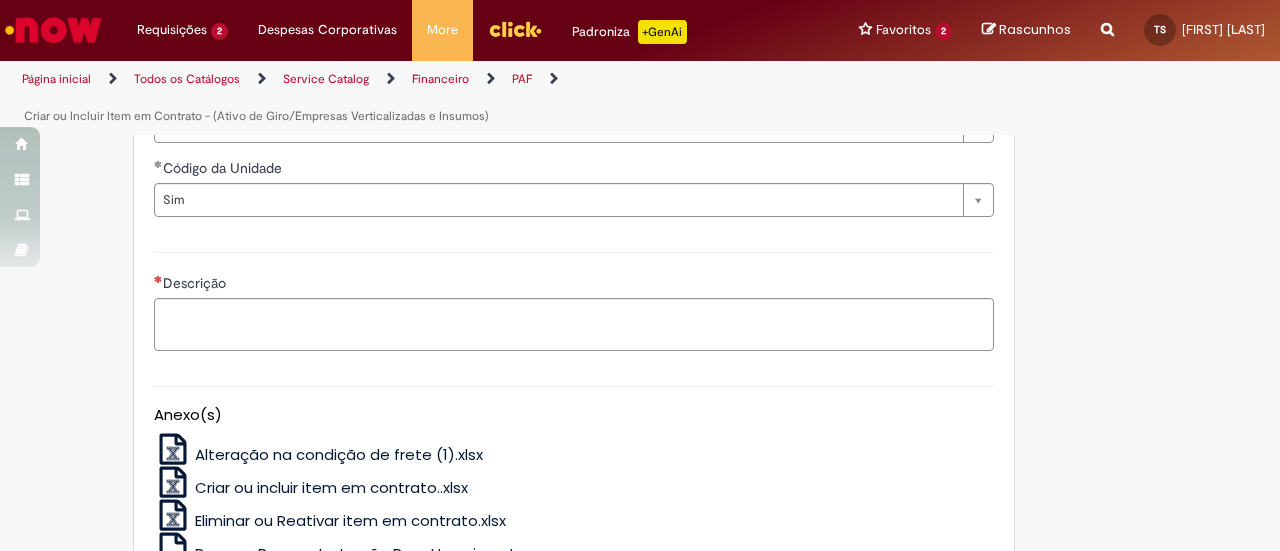 scroll, scrollTop: 1700, scrollLeft: 0, axis: vertical 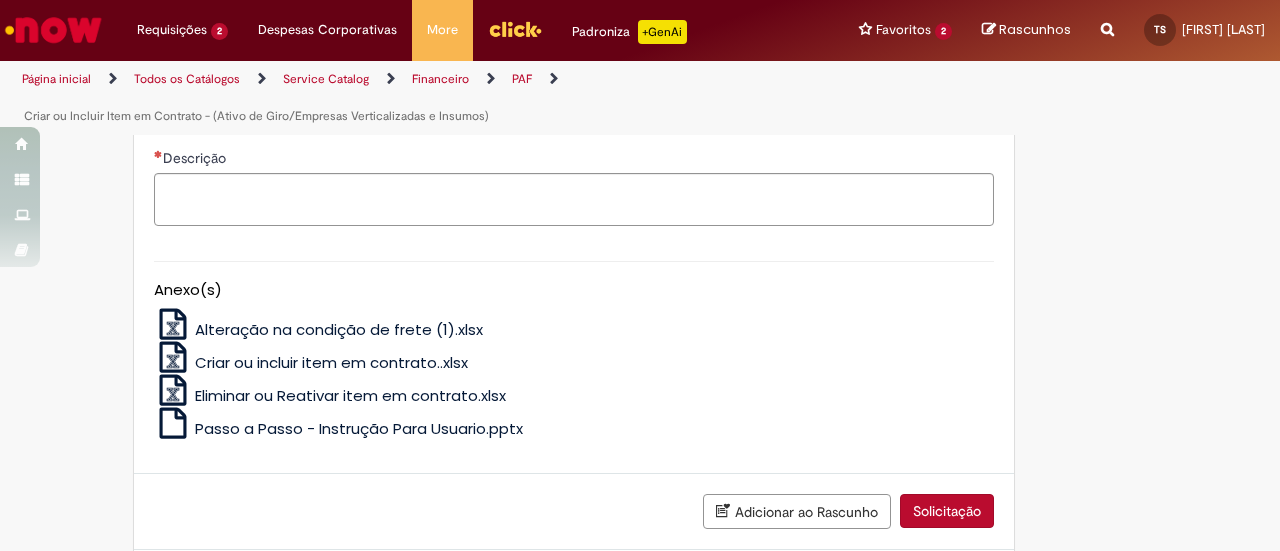 drag, startPoint x: 1250, startPoint y: 339, endPoint x: 1228, endPoint y: 343, distance: 22.36068 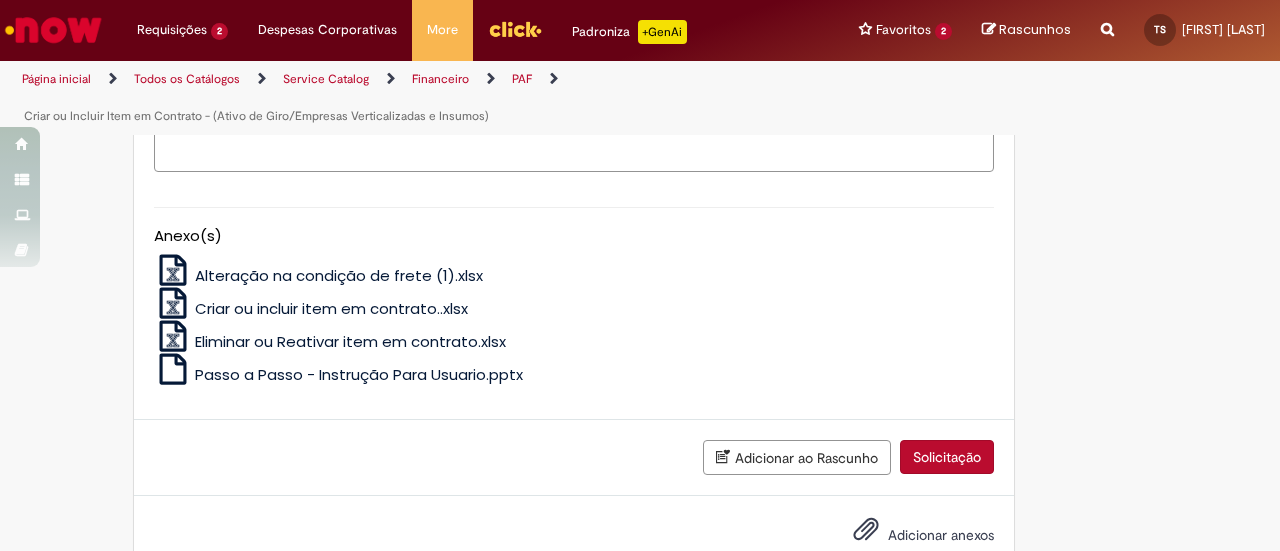 scroll, scrollTop: 1799, scrollLeft: 0, axis: vertical 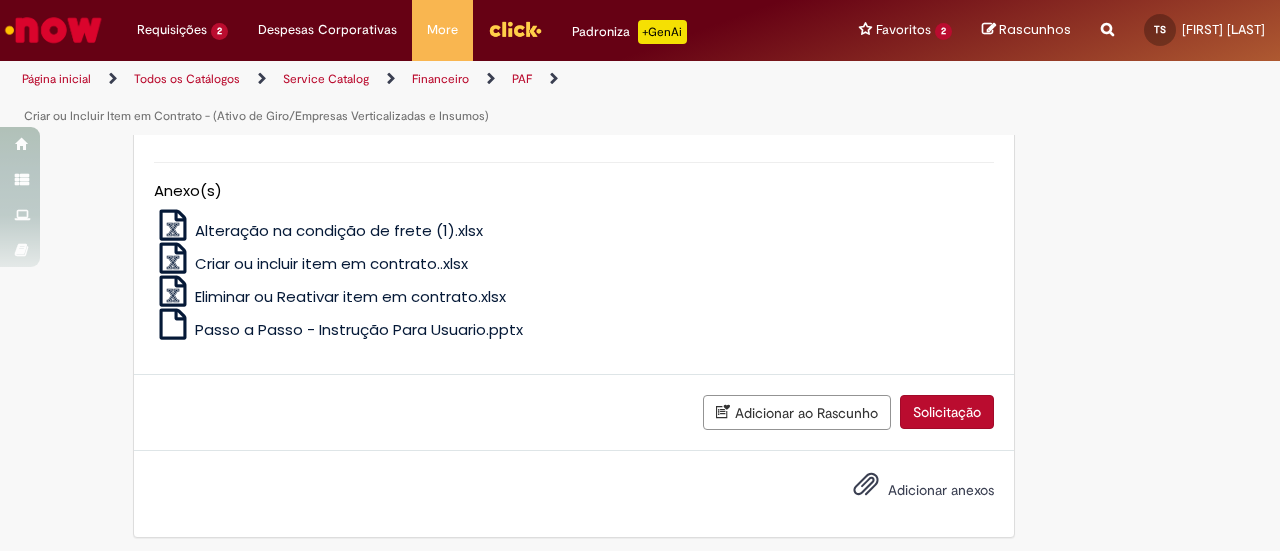click on "Criar ou incluir item em contrato..xlsx" at bounding box center [331, 263] 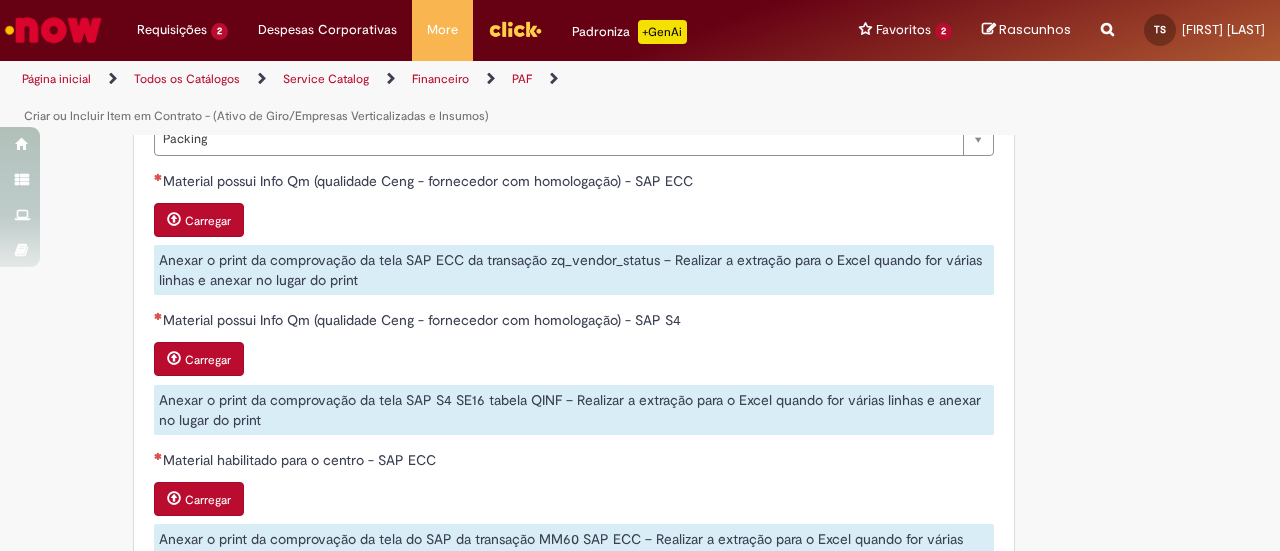 scroll, scrollTop: 899, scrollLeft: 0, axis: vertical 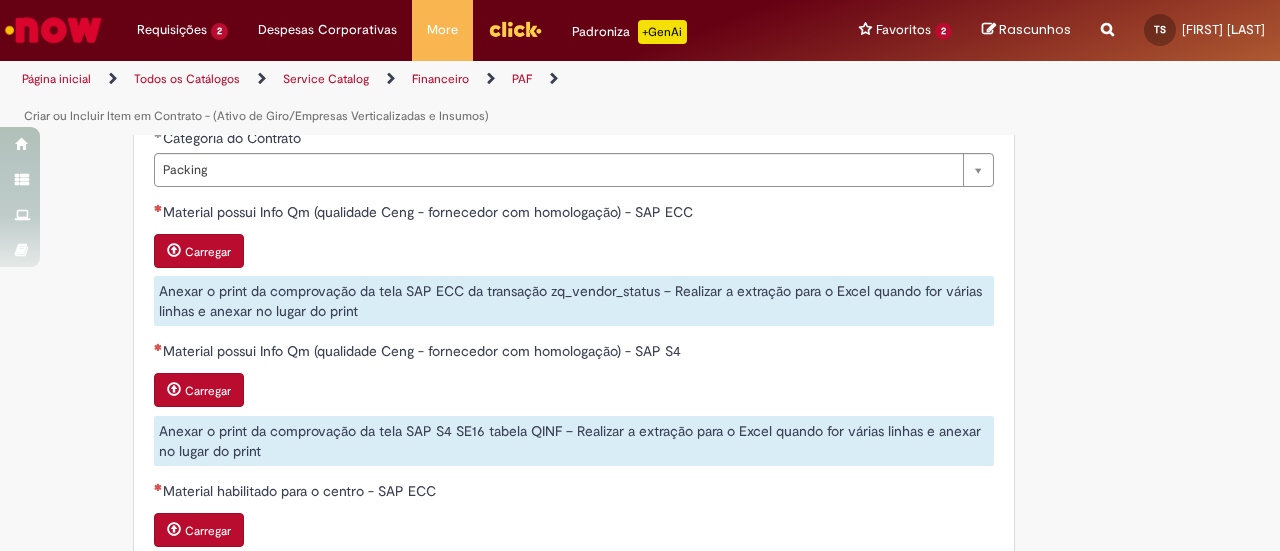 click on "Material possui Info Qm (qualidade Ceng - fornecedor com homologação) - SAP ECC
Carregar
Anexar o print da comprovação da tela SAP ECC da transação zq_vendor_status – Realizar a extração para o Excel quando for várias linhas e anexar no lugar do print" at bounding box center (574, 264) 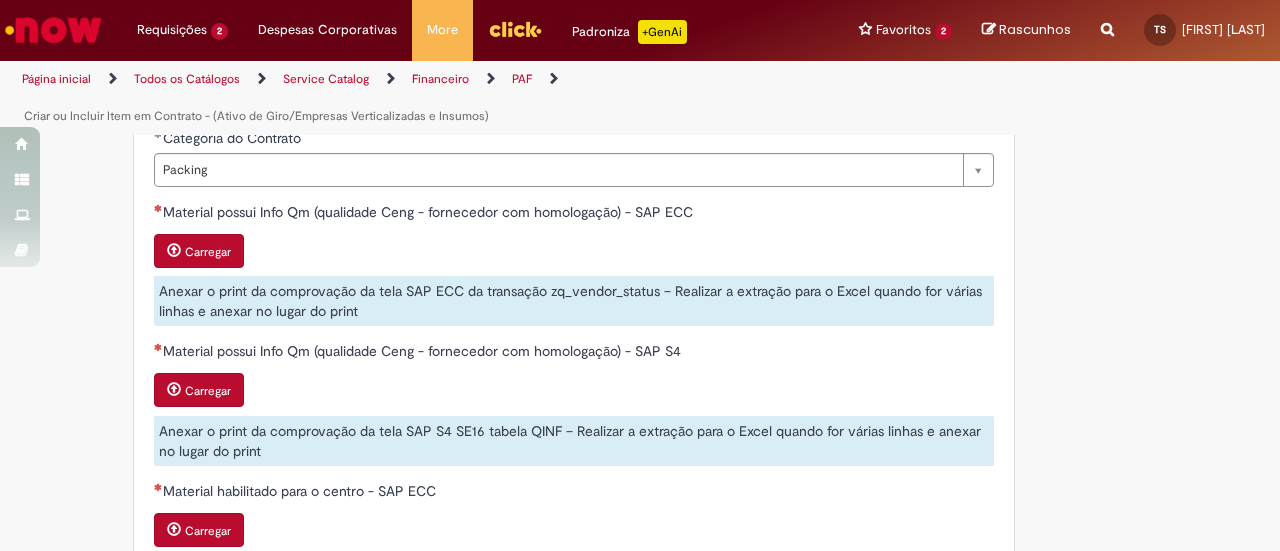 click on "Carregar" at bounding box center [199, 251] 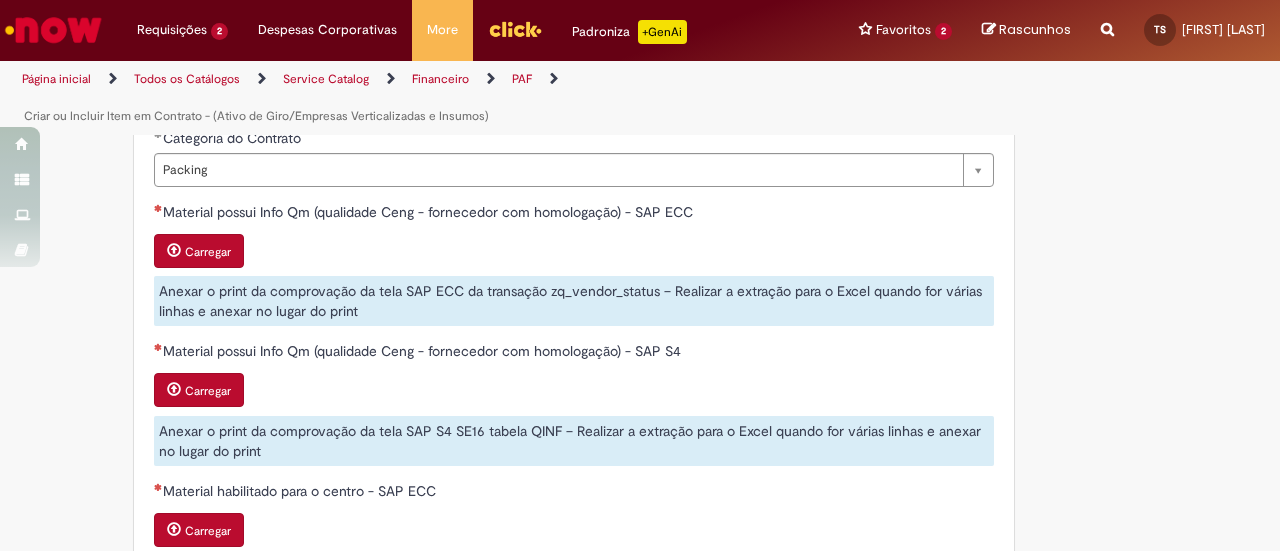 click on "Carregar" at bounding box center (199, 251) 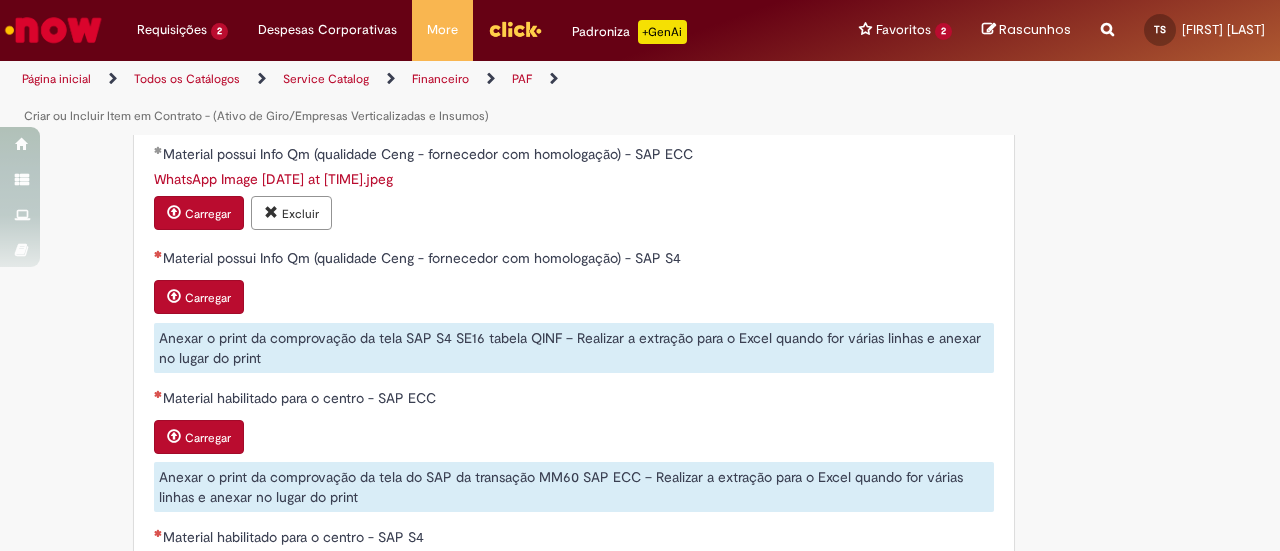 scroll, scrollTop: 999, scrollLeft: 0, axis: vertical 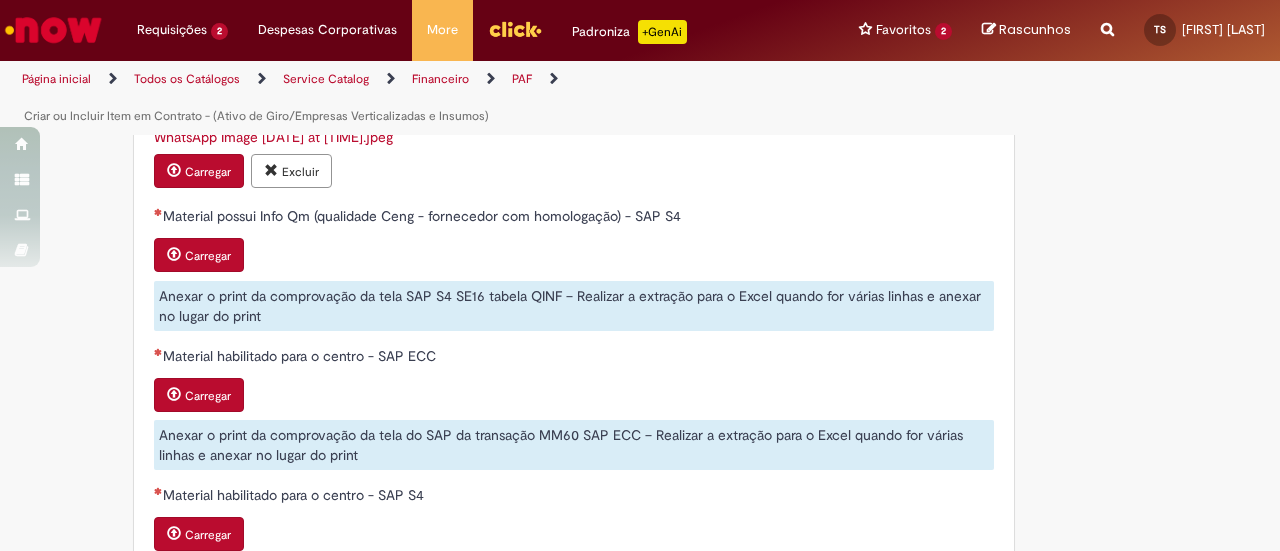 click on "Carregar" at bounding box center [208, 396] 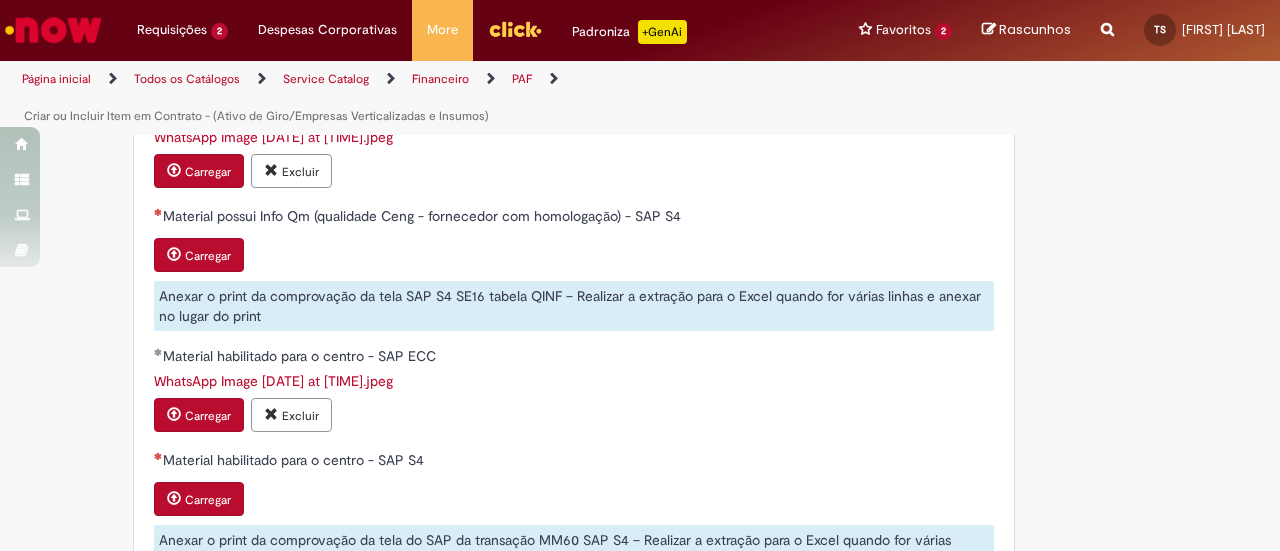 click on "Carregar" at bounding box center [208, 500] 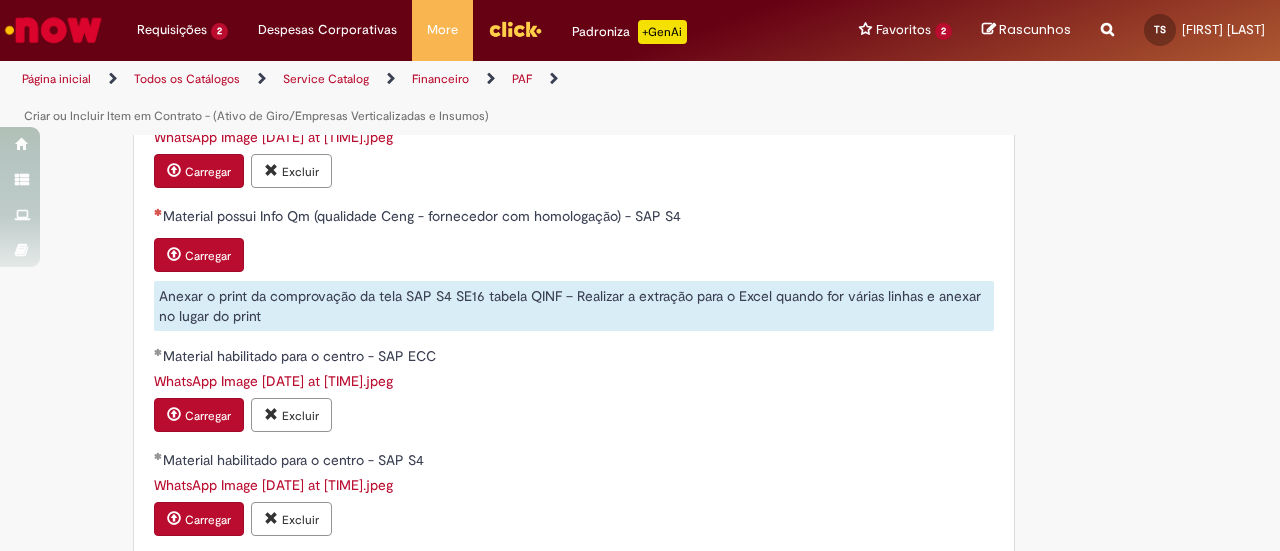 click on "**********" at bounding box center (640, 196) 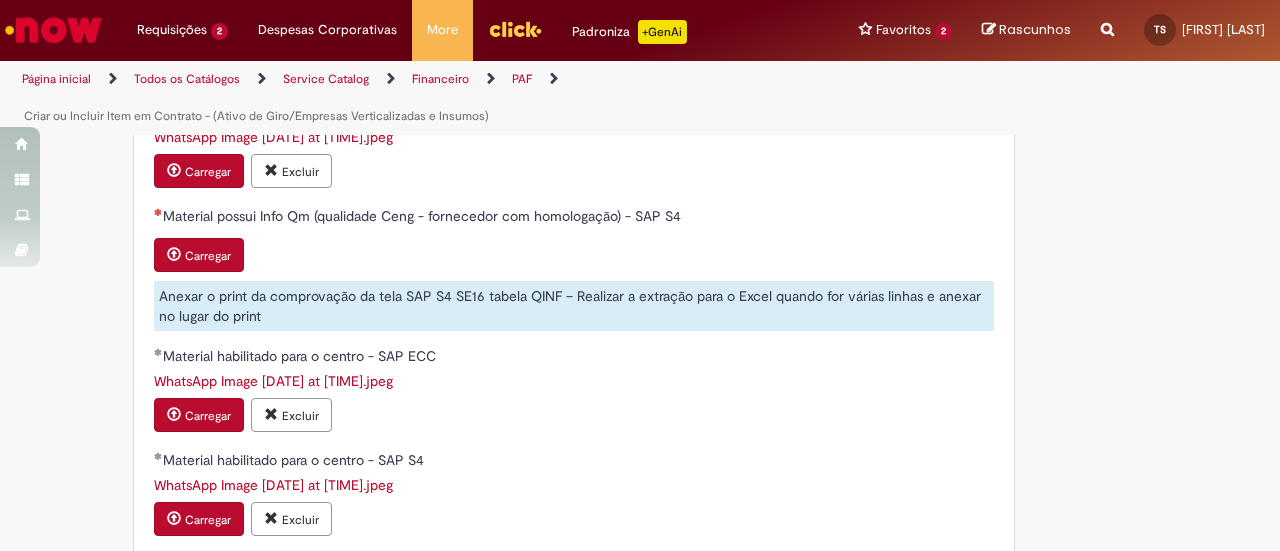 click on "Carregar" at bounding box center (199, 255) 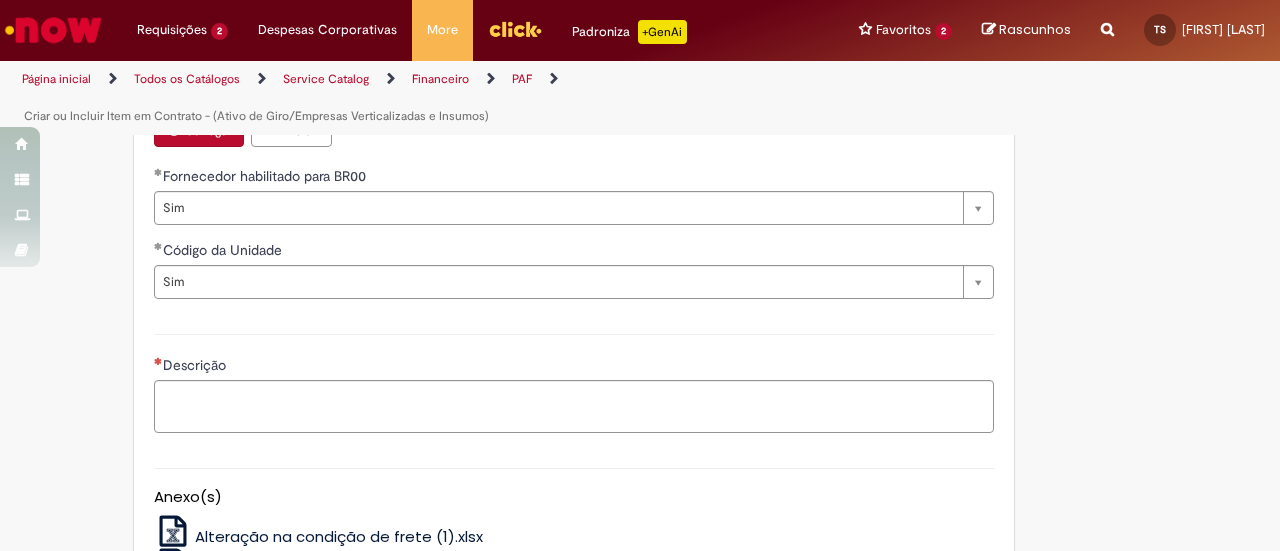 scroll, scrollTop: 1399, scrollLeft: 0, axis: vertical 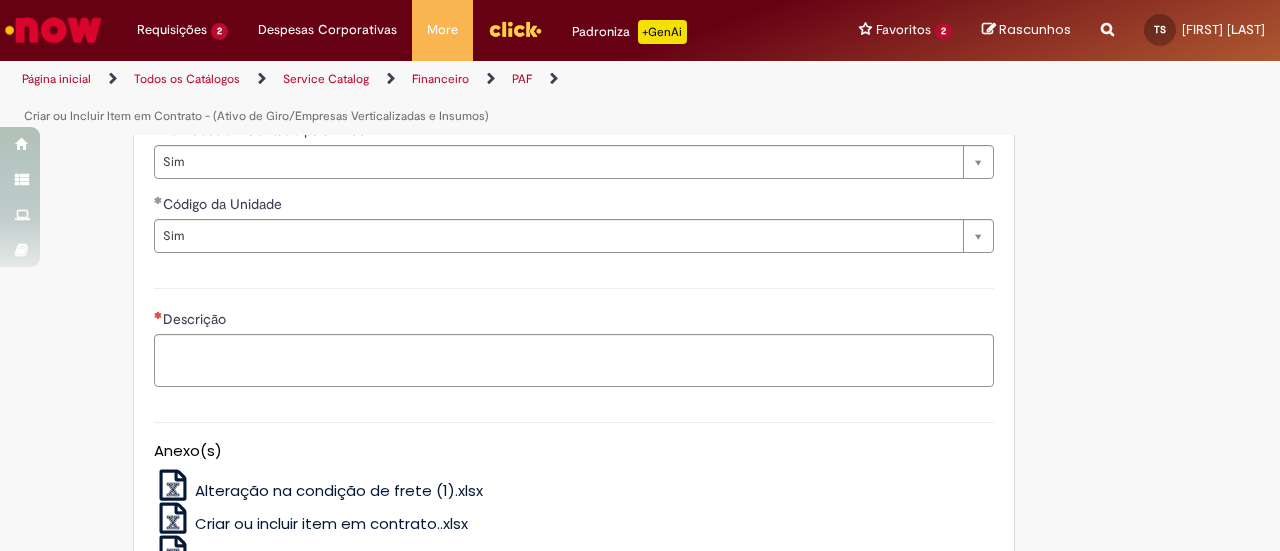click on "Descrição" at bounding box center [574, 348] 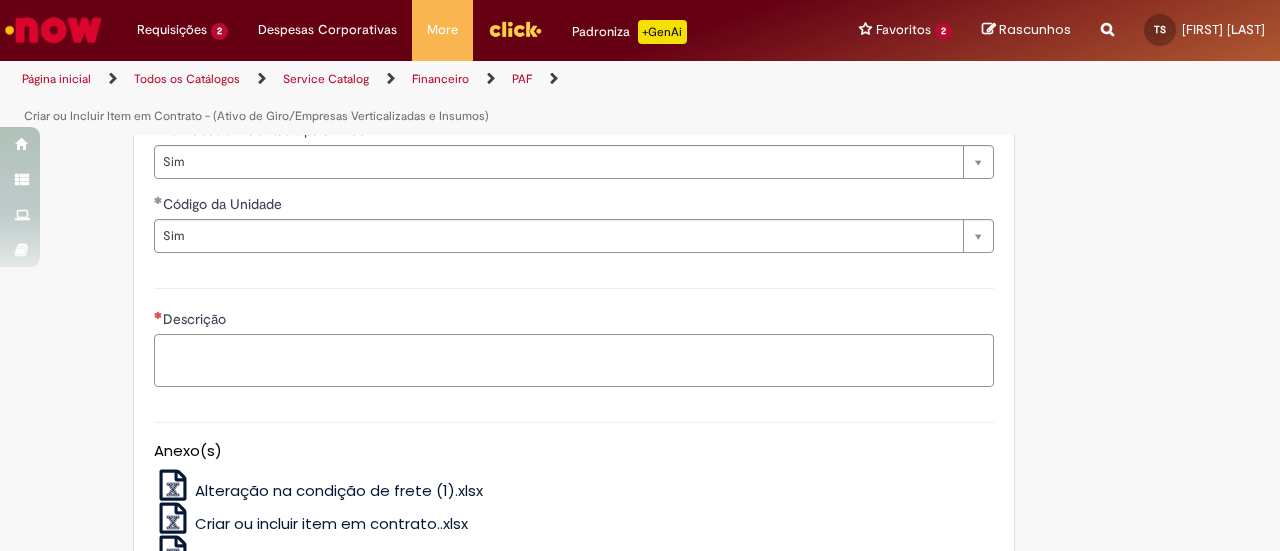 click on "Descrição" at bounding box center [574, 360] 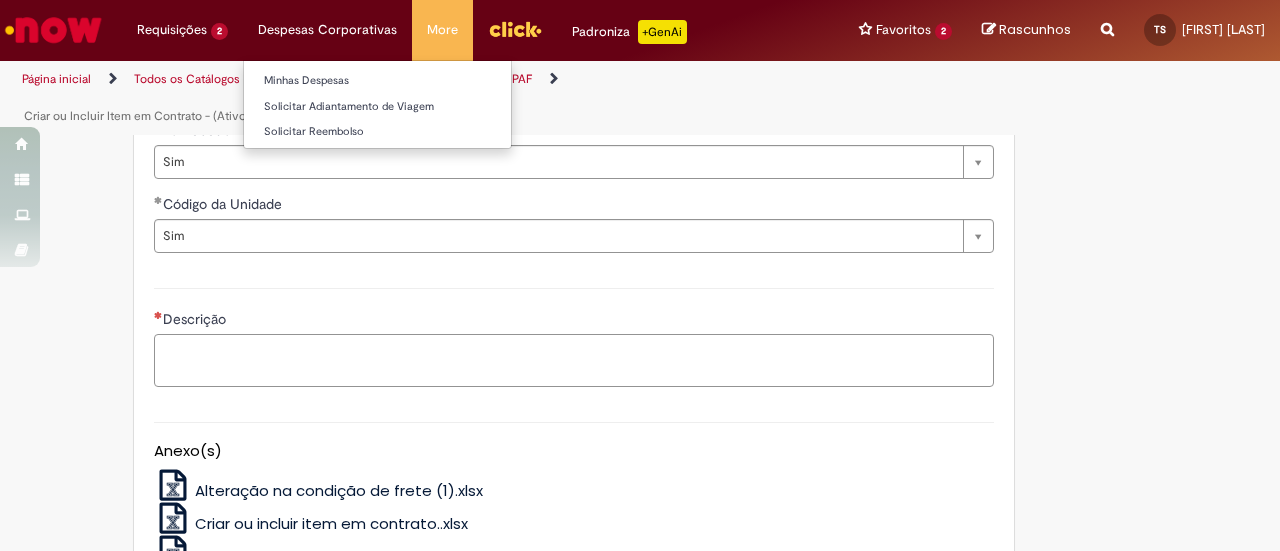 paste on "**********" 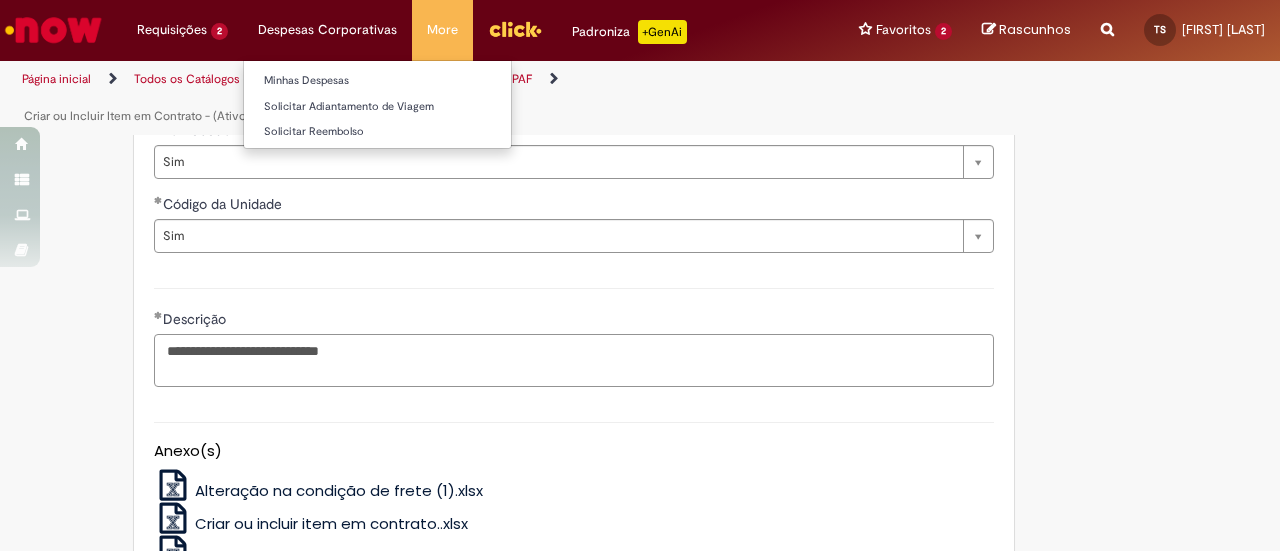 type on "**********" 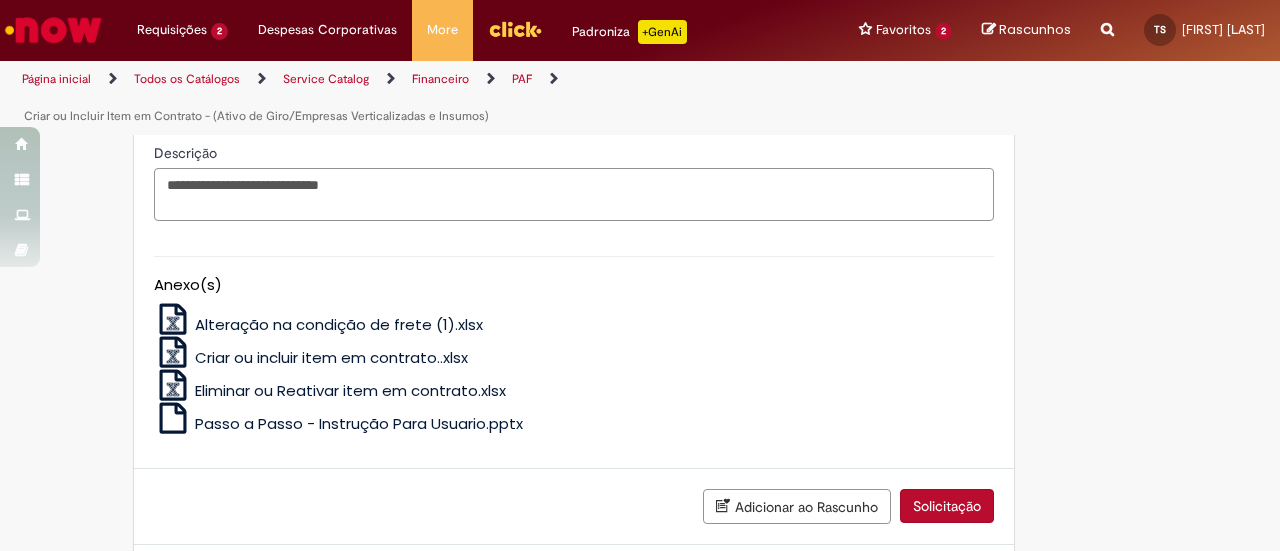 scroll, scrollTop: 1566, scrollLeft: 0, axis: vertical 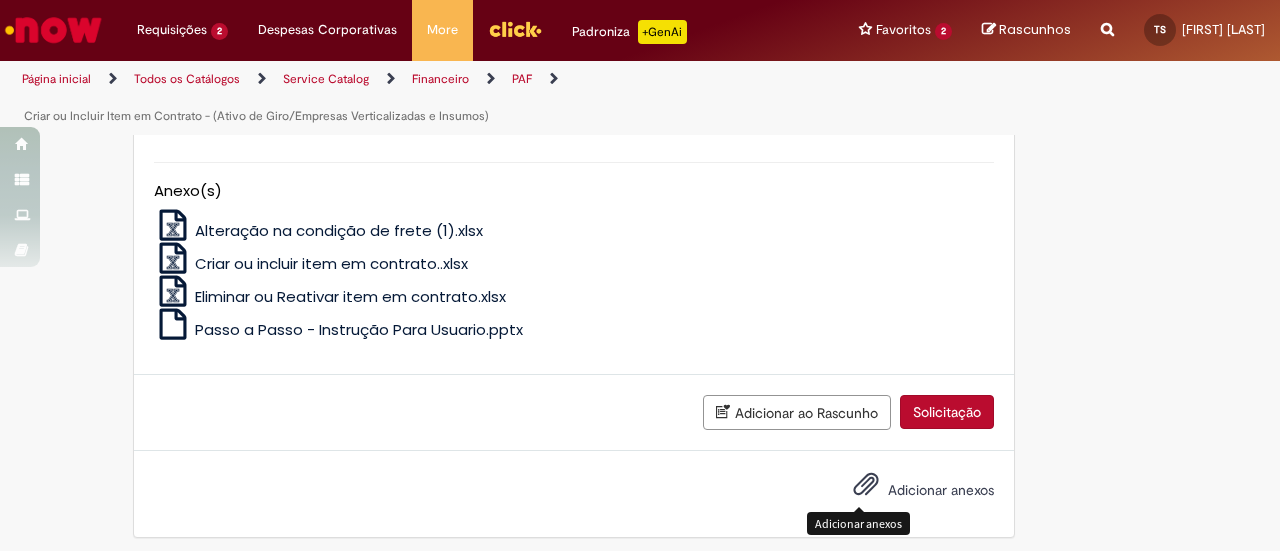 click on "Adicionar anexos" at bounding box center [909, 491] 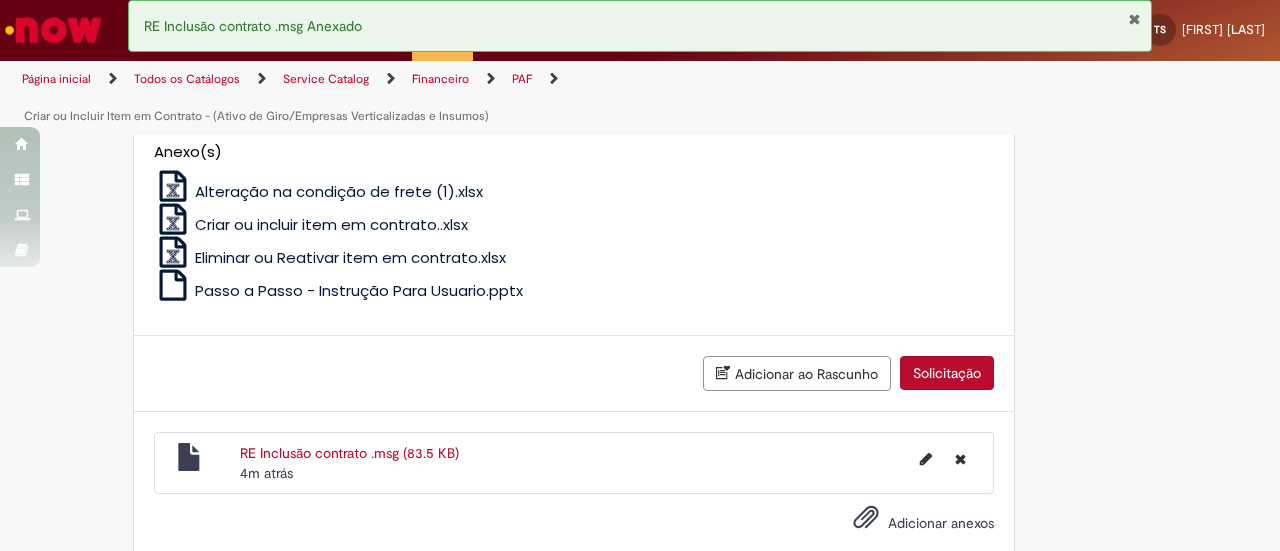 scroll, scrollTop: 1730, scrollLeft: 0, axis: vertical 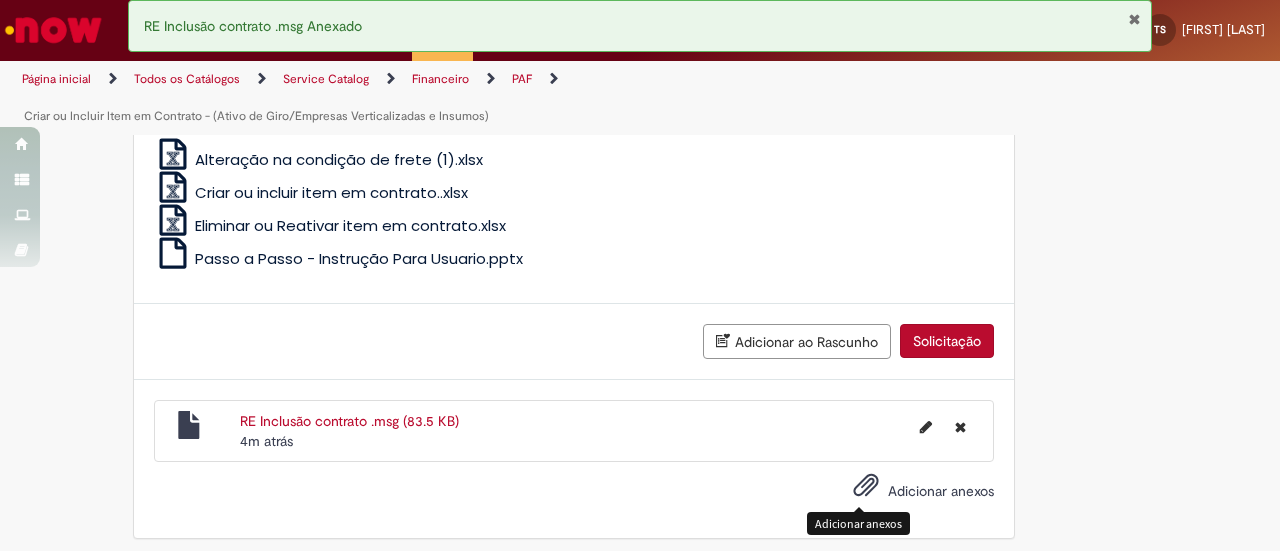 click on "Adicionar anexos" at bounding box center [866, 490] 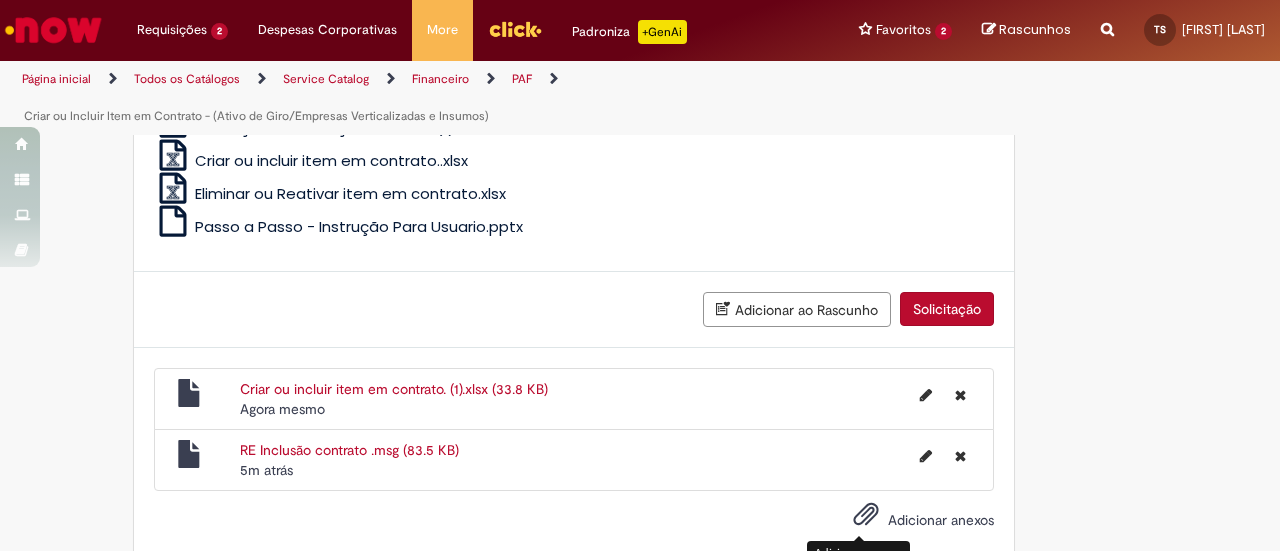 scroll, scrollTop: 1790, scrollLeft: 0, axis: vertical 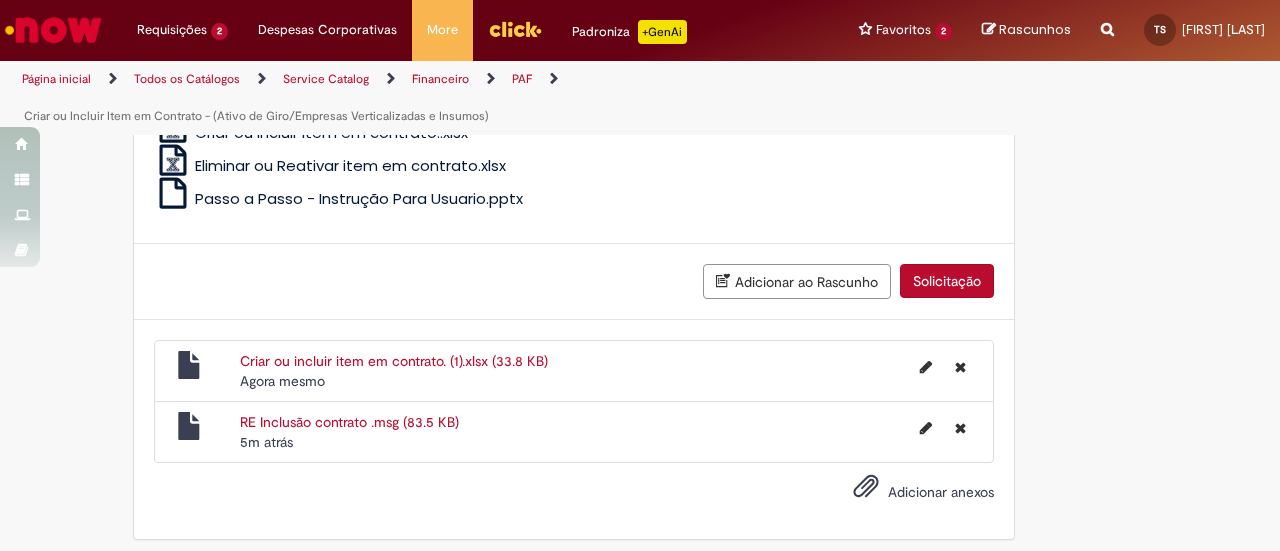click on "**********" at bounding box center (640, -546) 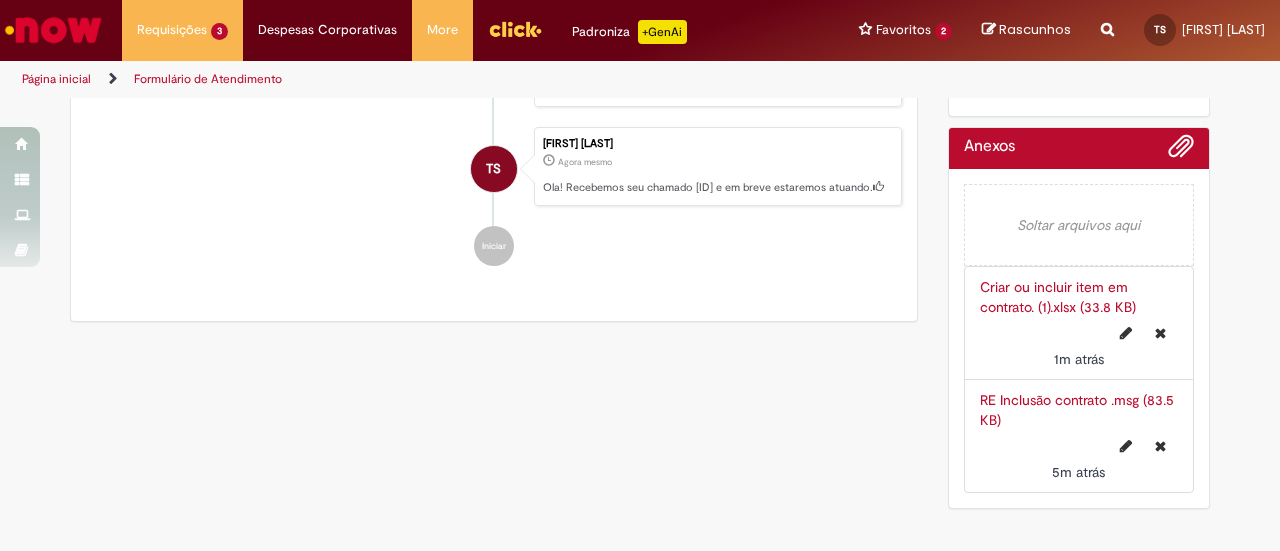 scroll, scrollTop: 0, scrollLeft: 0, axis: both 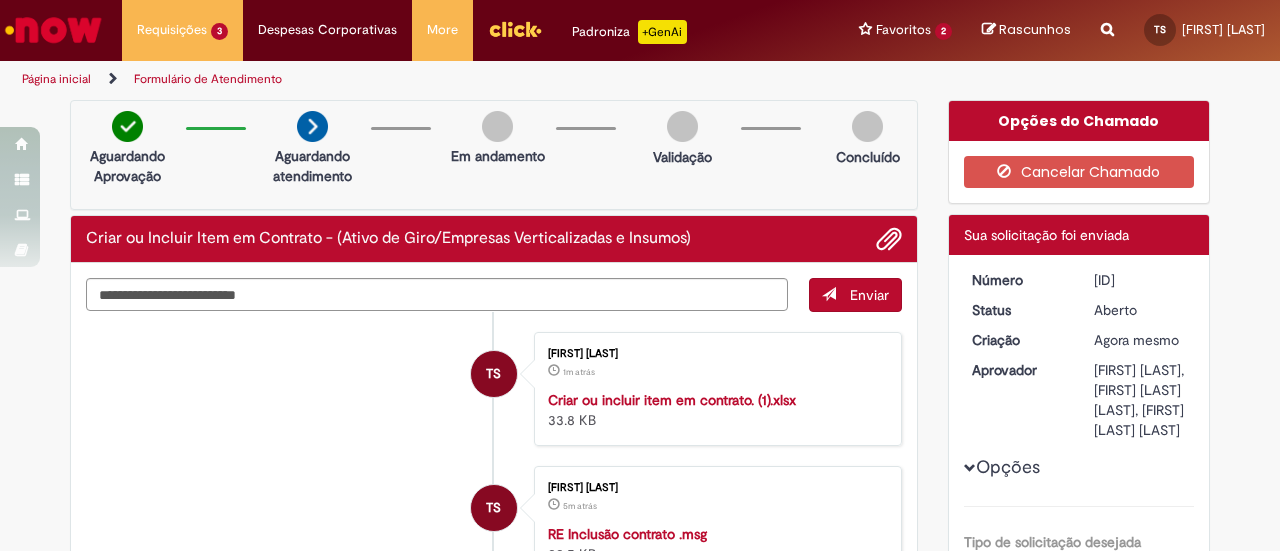 click at bounding box center (53, 30) 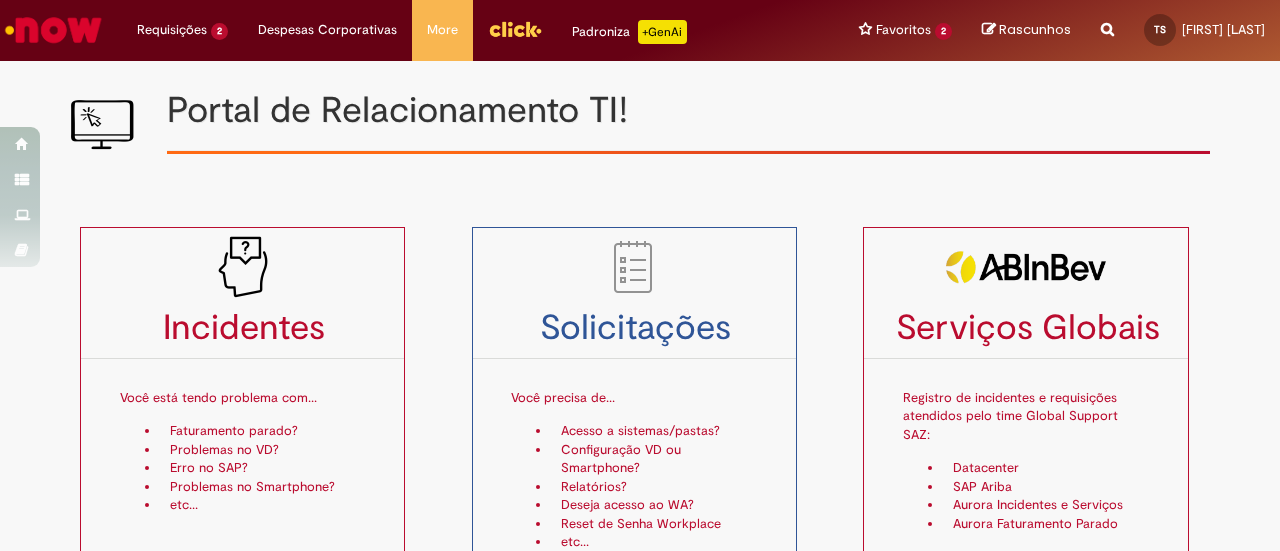 scroll, scrollTop: 0, scrollLeft: 0, axis: both 